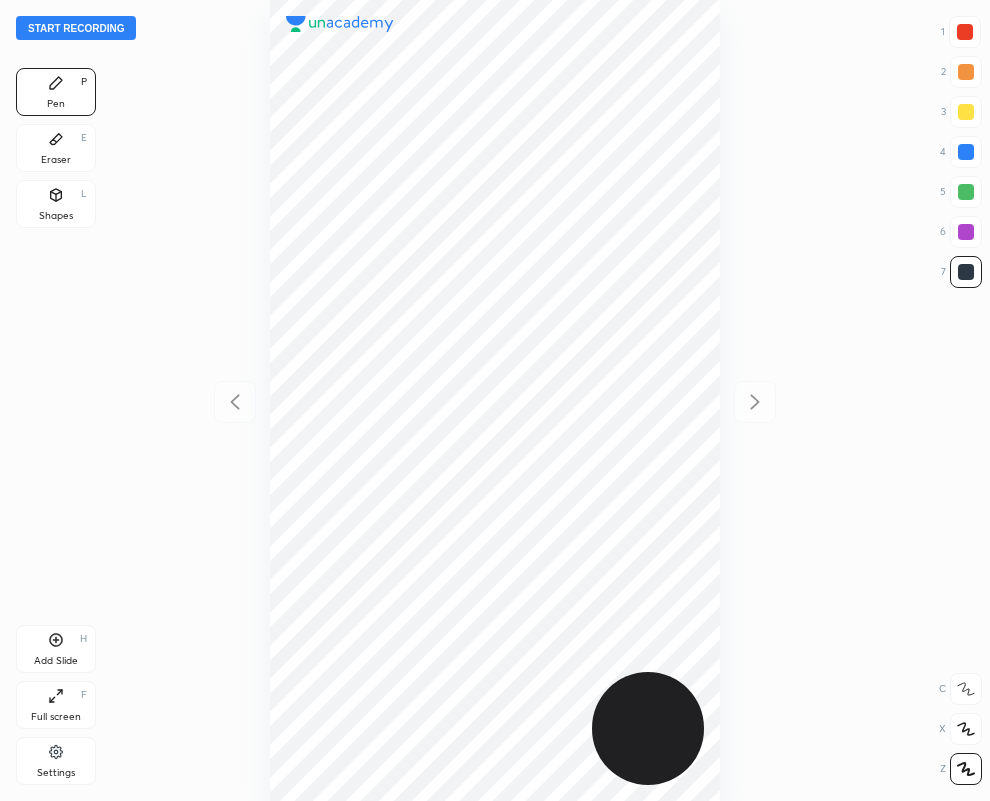 scroll, scrollTop: 0, scrollLeft: 0, axis: both 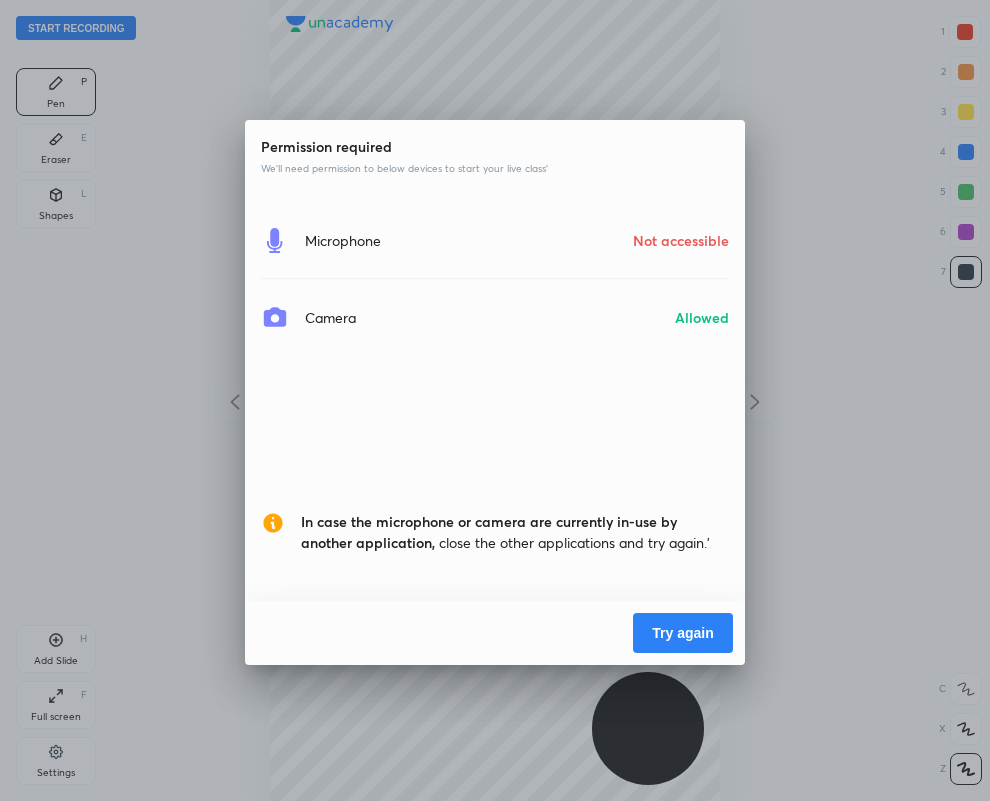 click on "Try again" at bounding box center [683, 633] 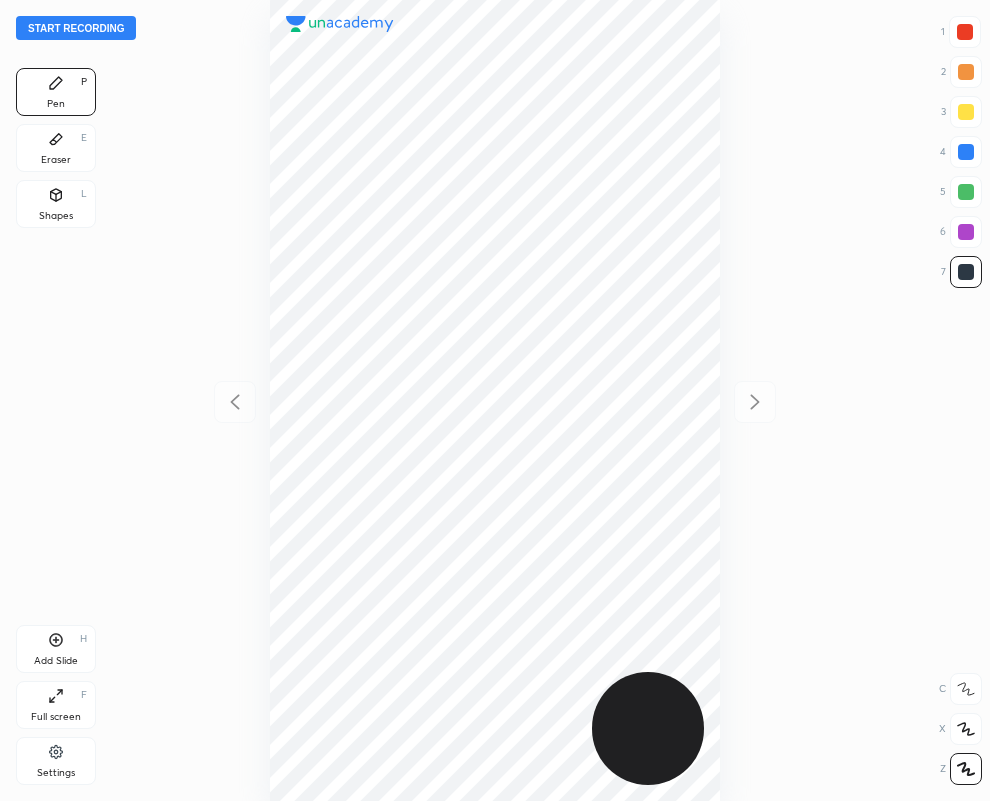 scroll, scrollTop: 0, scrollLeft: 0, axis: both 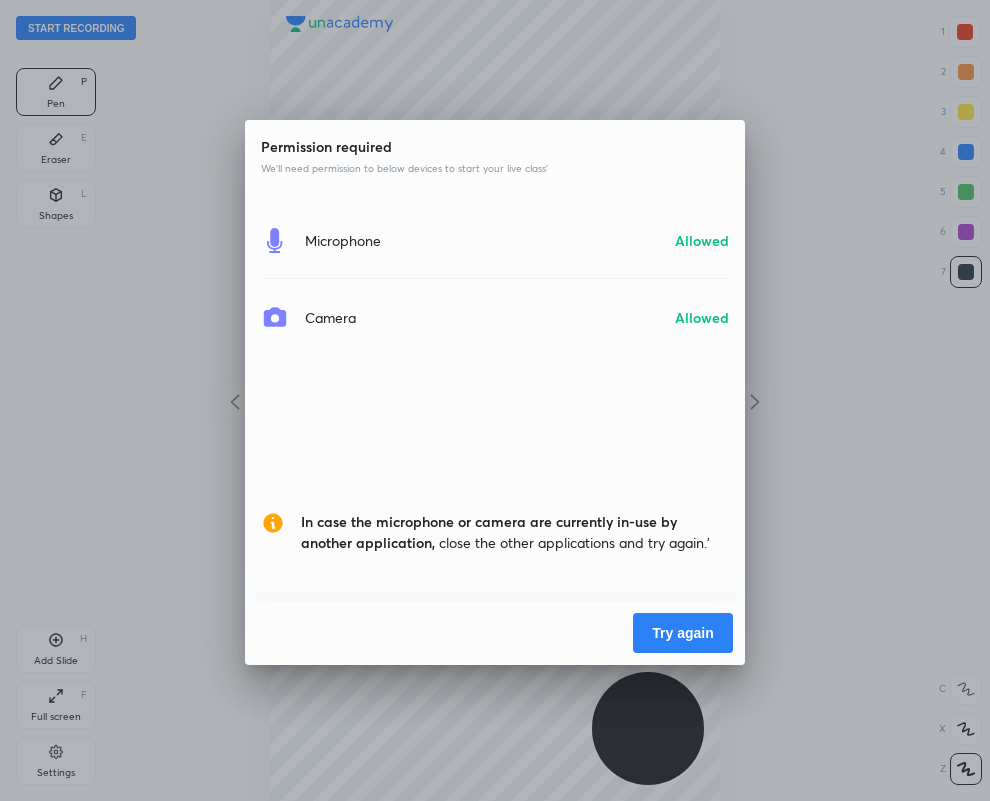 click on "Try again" at bounding box center (683, 633) 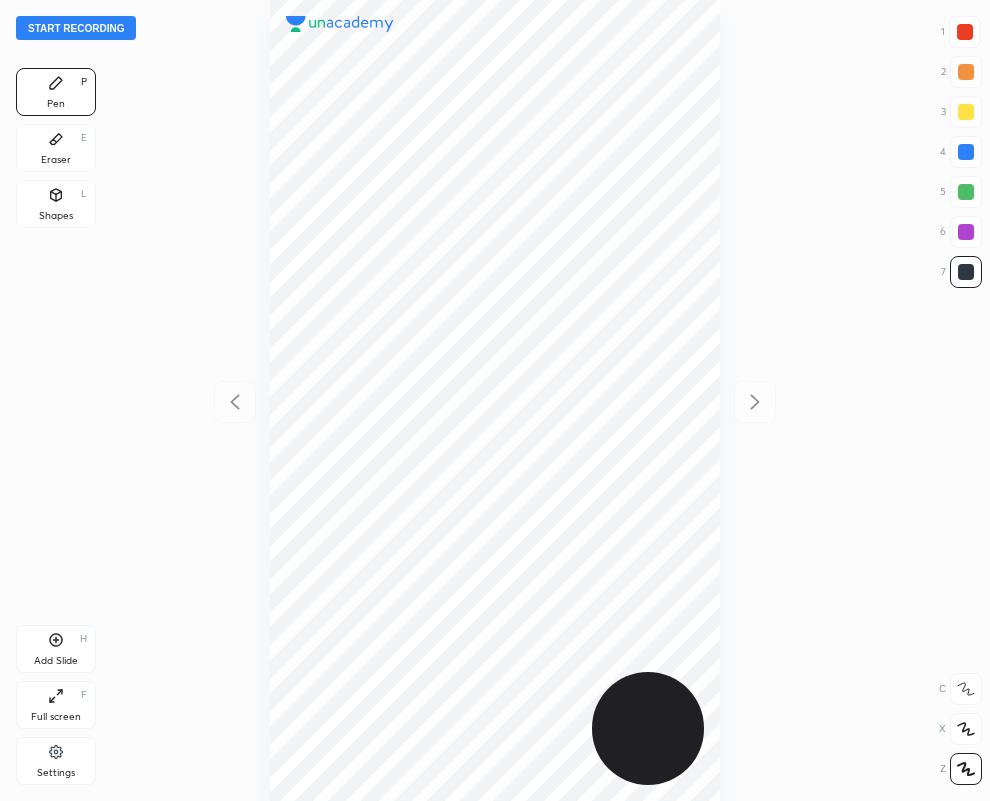 scroll, scrollTop: 0, scrollLeft: 0, axis: both 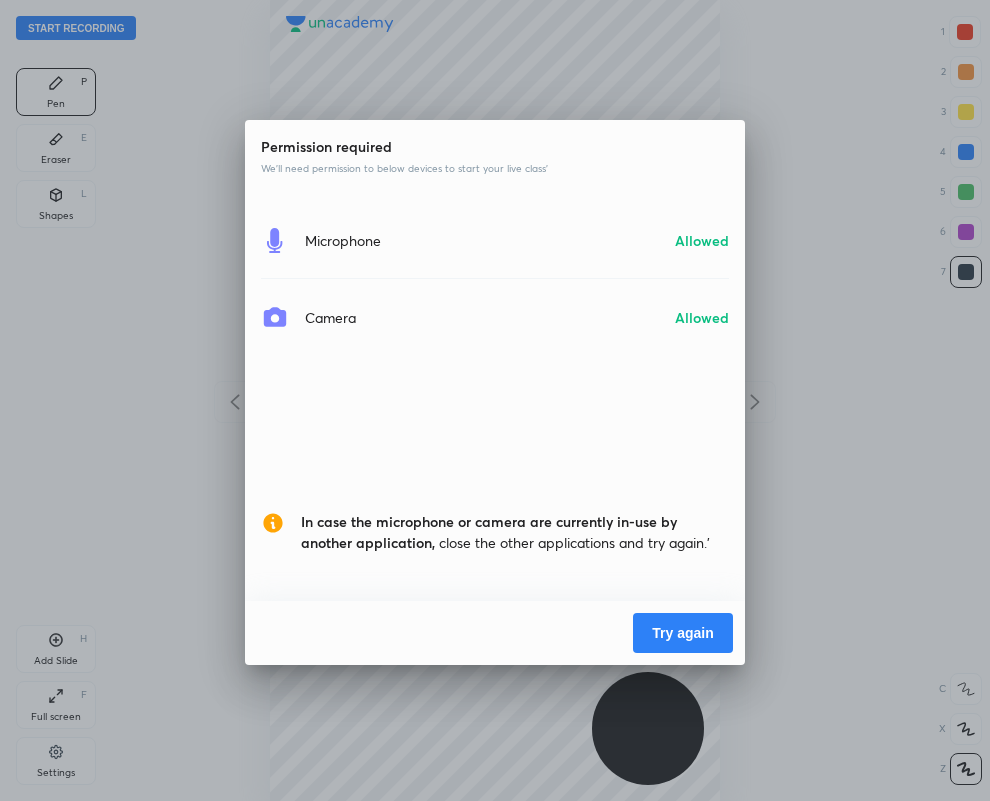 click on "Try again" at bounding box center [683, 633] 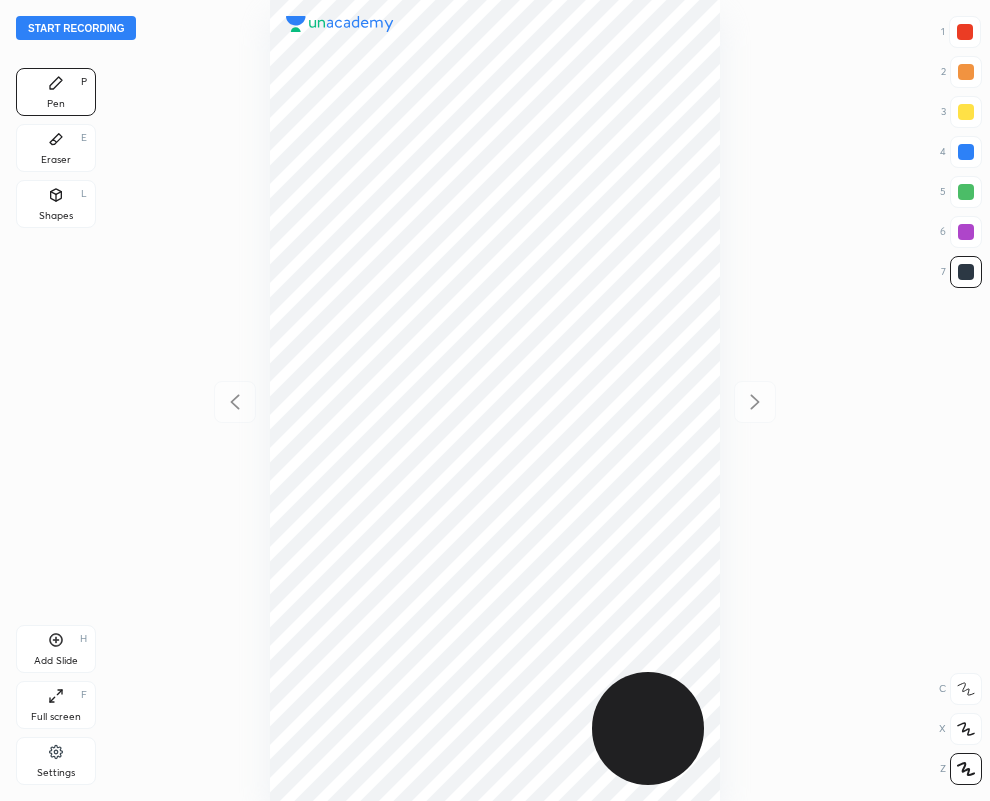 scroll, scrollTop: 0, scrollLeft: 0, axis: both 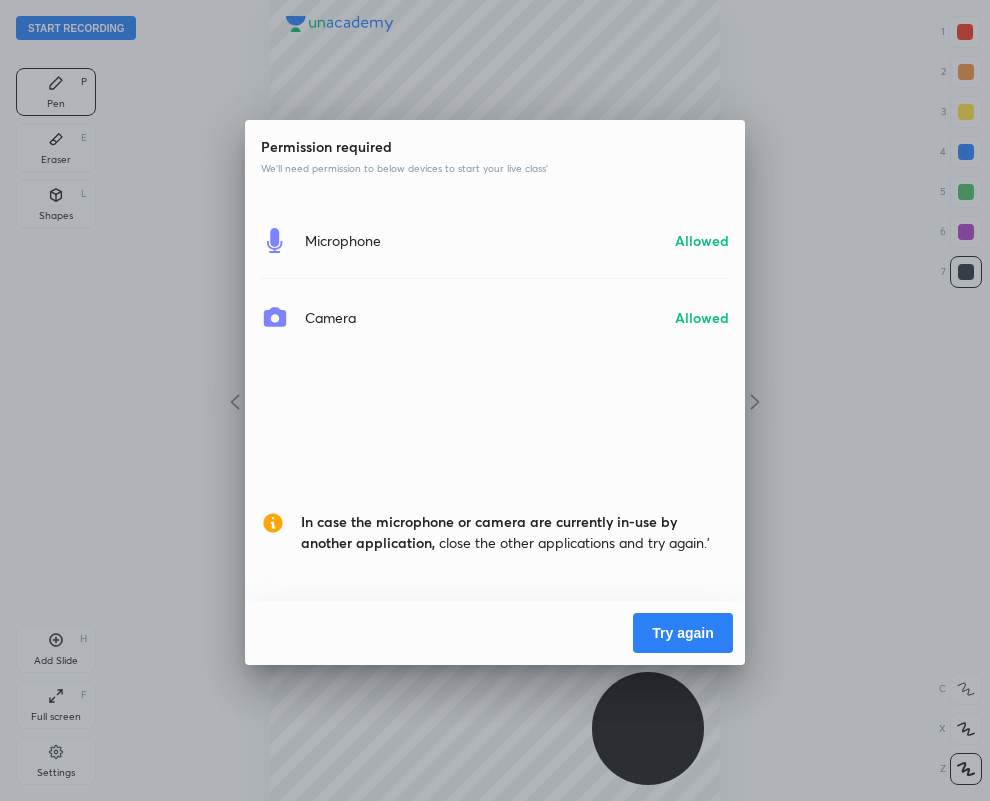 click on "Try again" at bounding box center [683, 633] 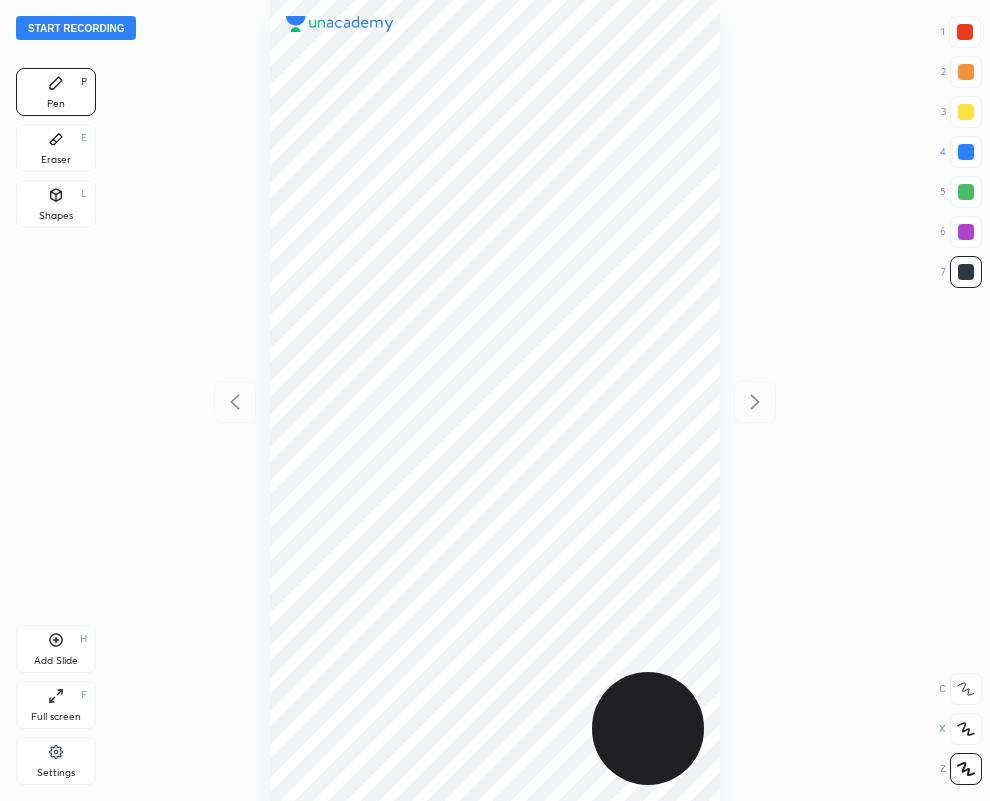 scroll, scrollTop: 0, scrollLeft: 0, axis: both 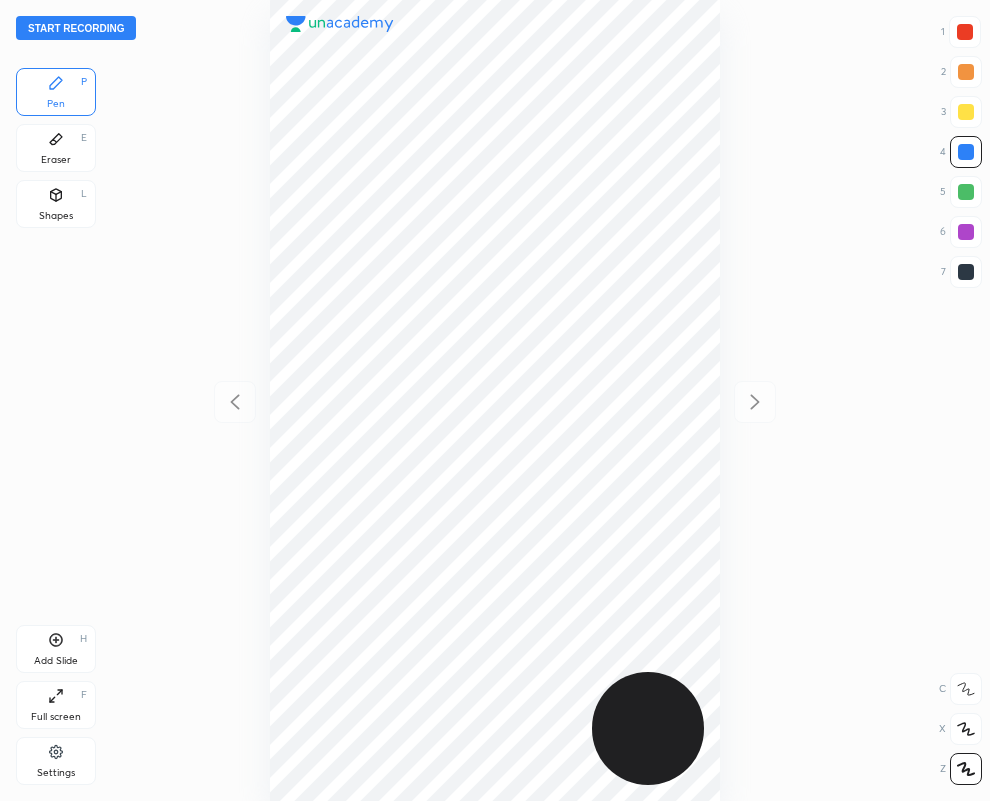 drag, startPoint x: 60, startPoint y: 143, endPoint x: 139, endPoint y: 167, distance: 82.565125 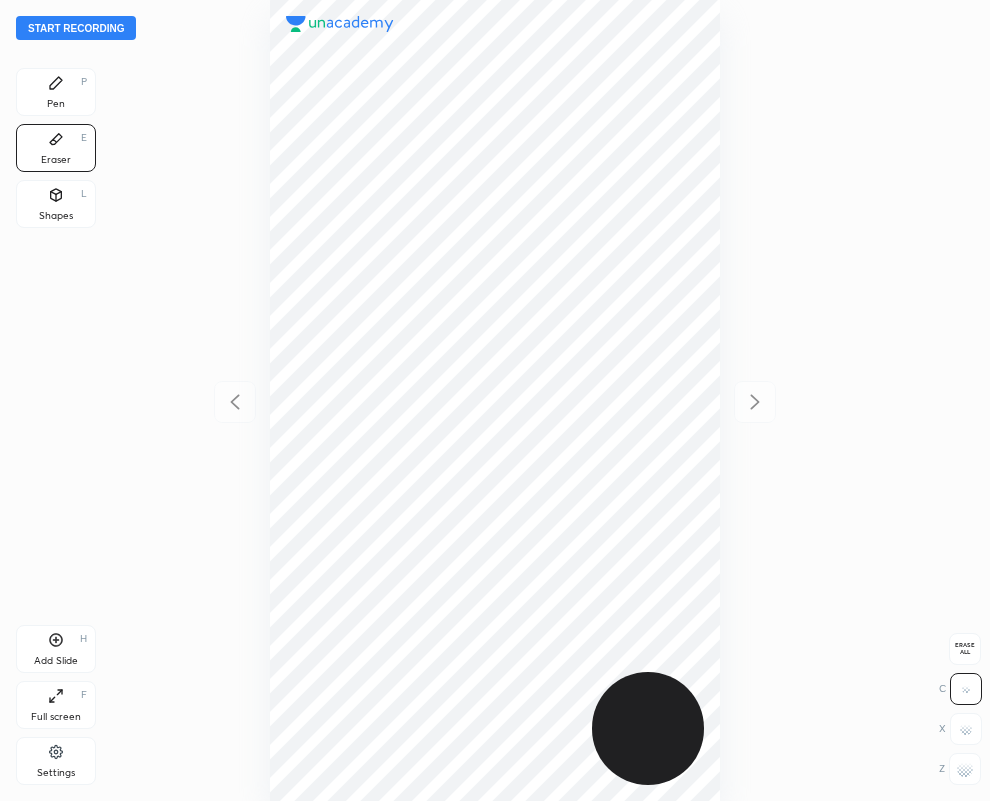 drag, startPoint x: 966, startPoint y: 780, endPoint x: 726, endPoint y: 763, distance: 240.60133 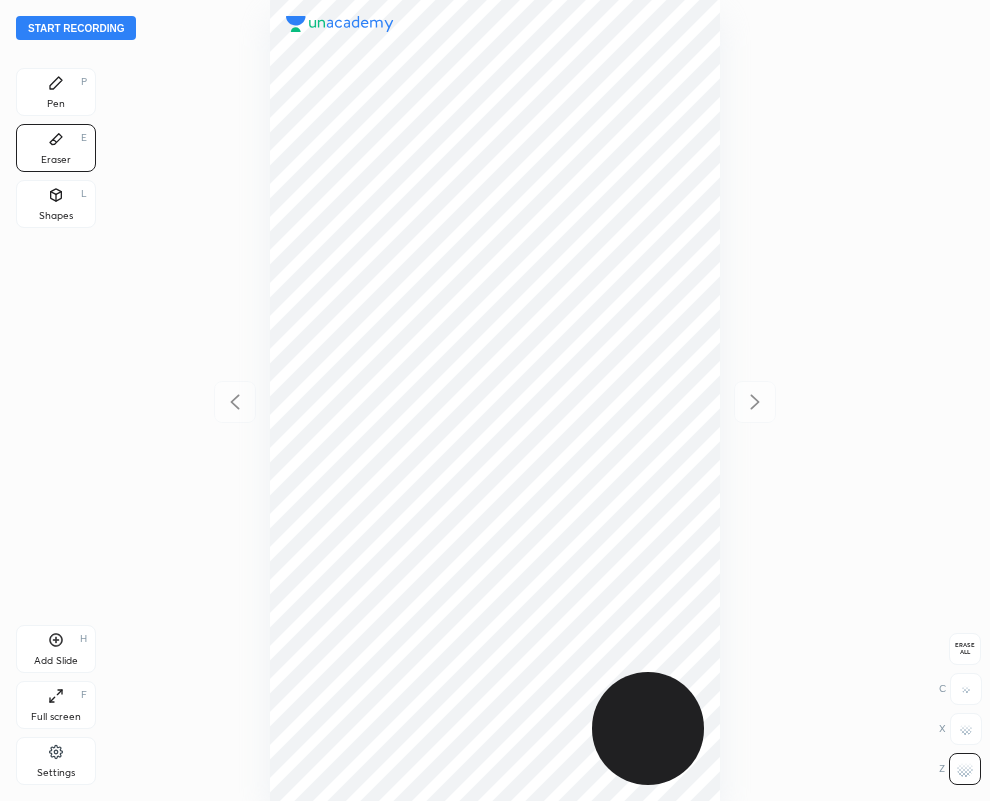 drag, startPoint x: 56, startPoint y: 98, endPoint x: 14, endPoint y: 98, distance: 42 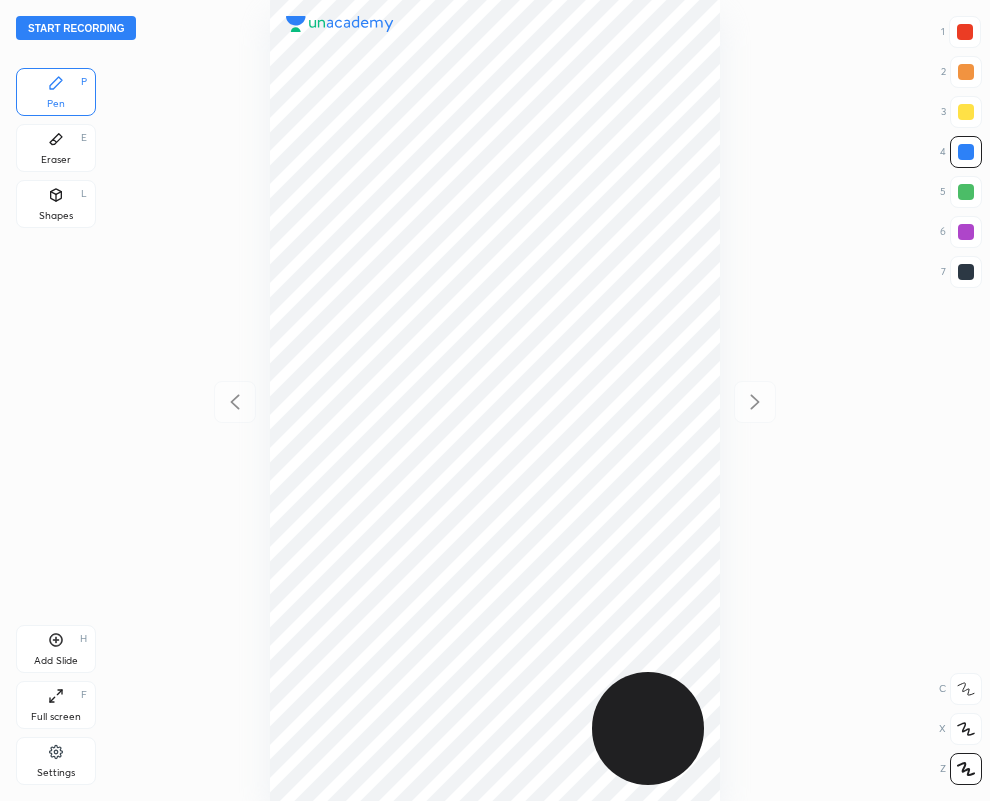 click at bounding box center [966, 272] 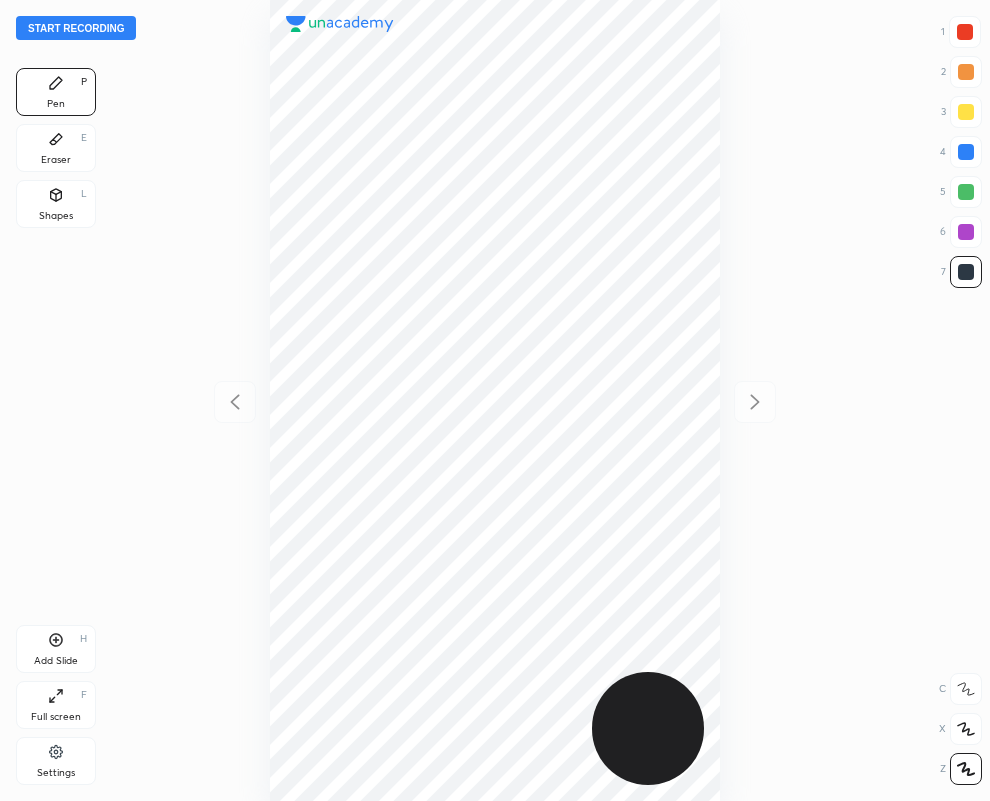 click on "Eraser" at bounding box center (56, 160) 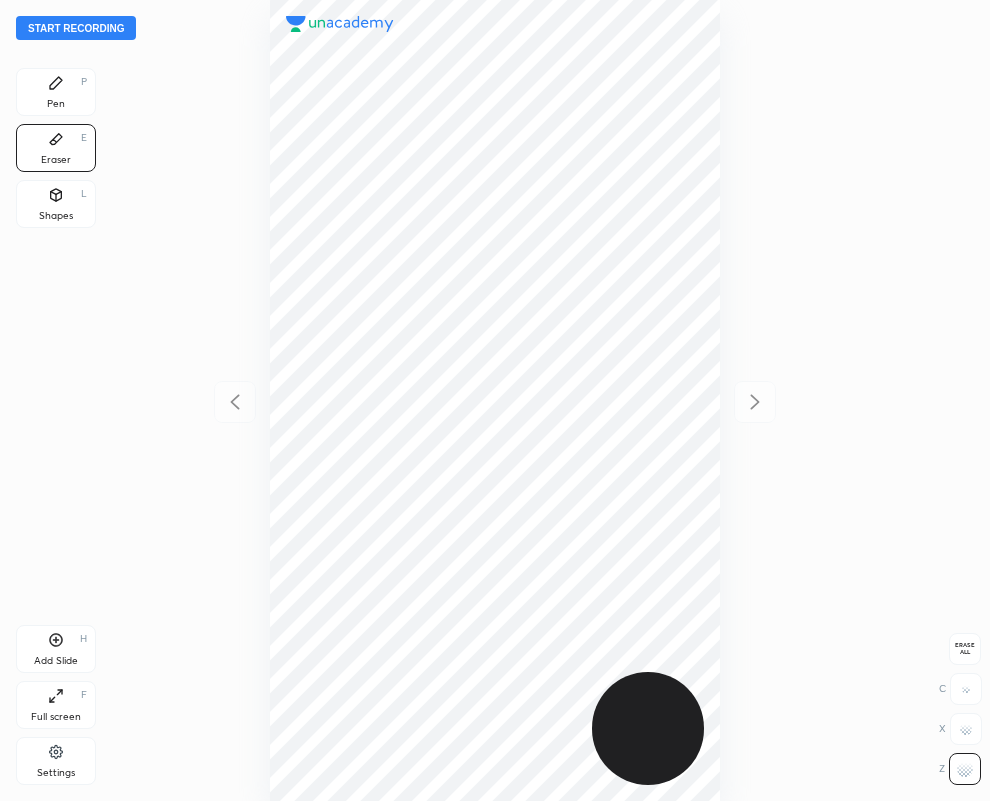 click on "Pen P" at bounding box center (56, 92) 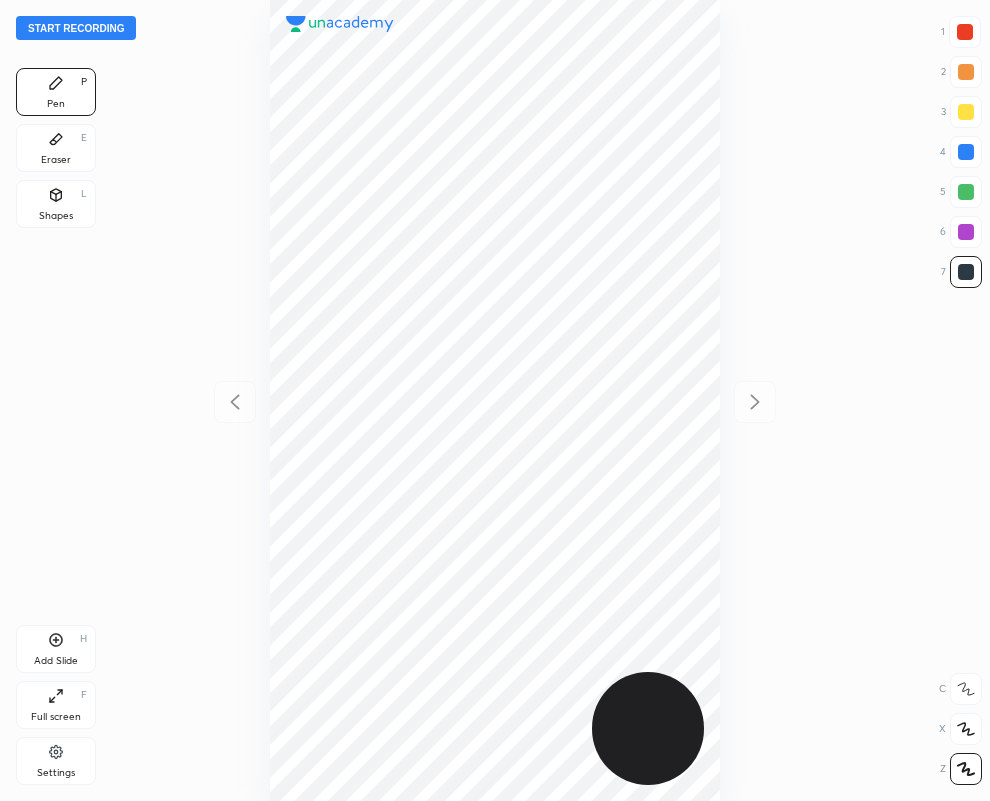 drag, startPoint x: 977, startPoint y: 145, endPoint x: 734, endPoint y: 231, distance: 257.7693 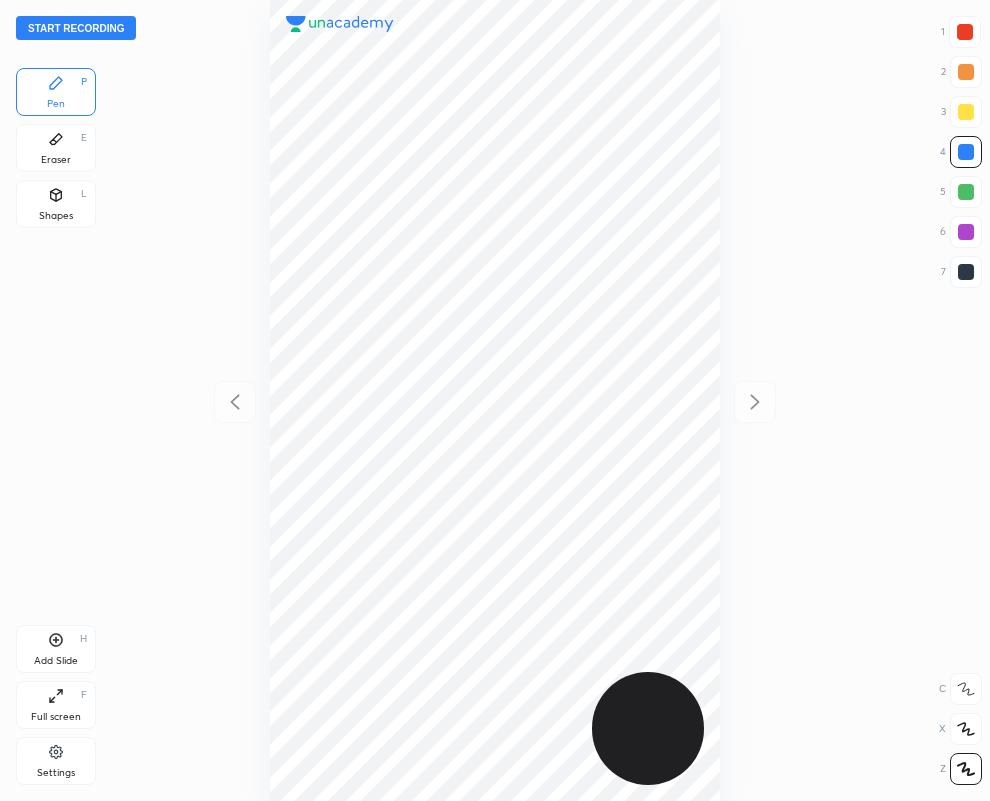 click at bounding box center [965, 32] 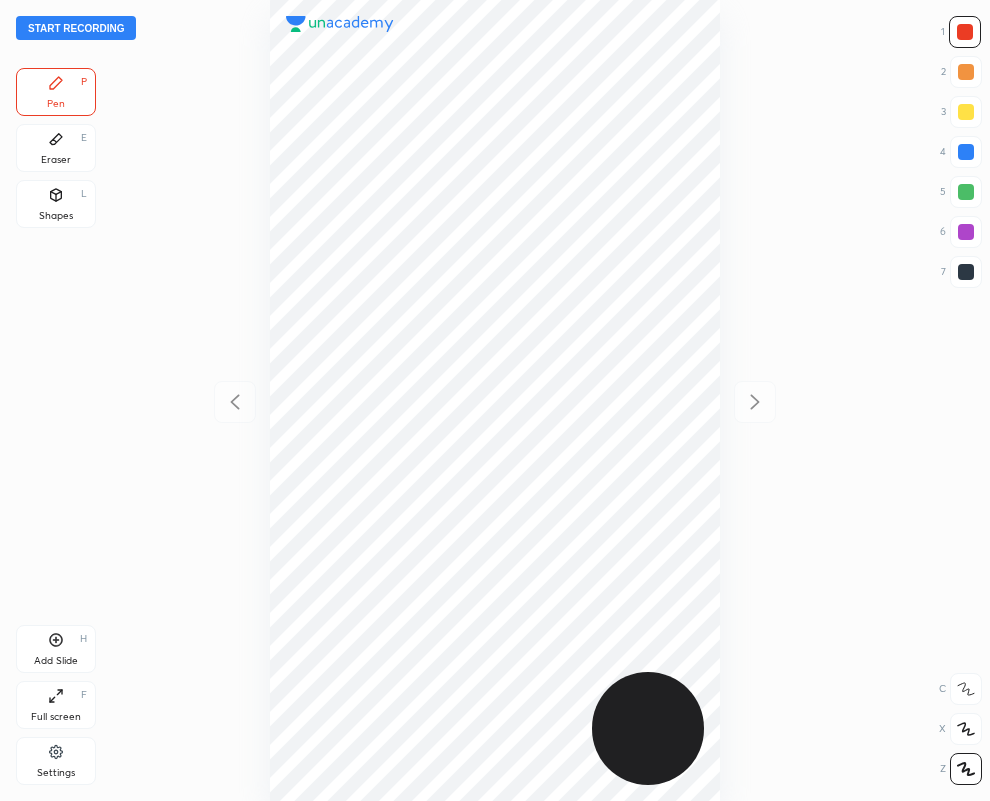 drag, startPoint x: 964, startPoint y: 271, endPoint x: 831, endPoint y: 343, distance: 151.23822 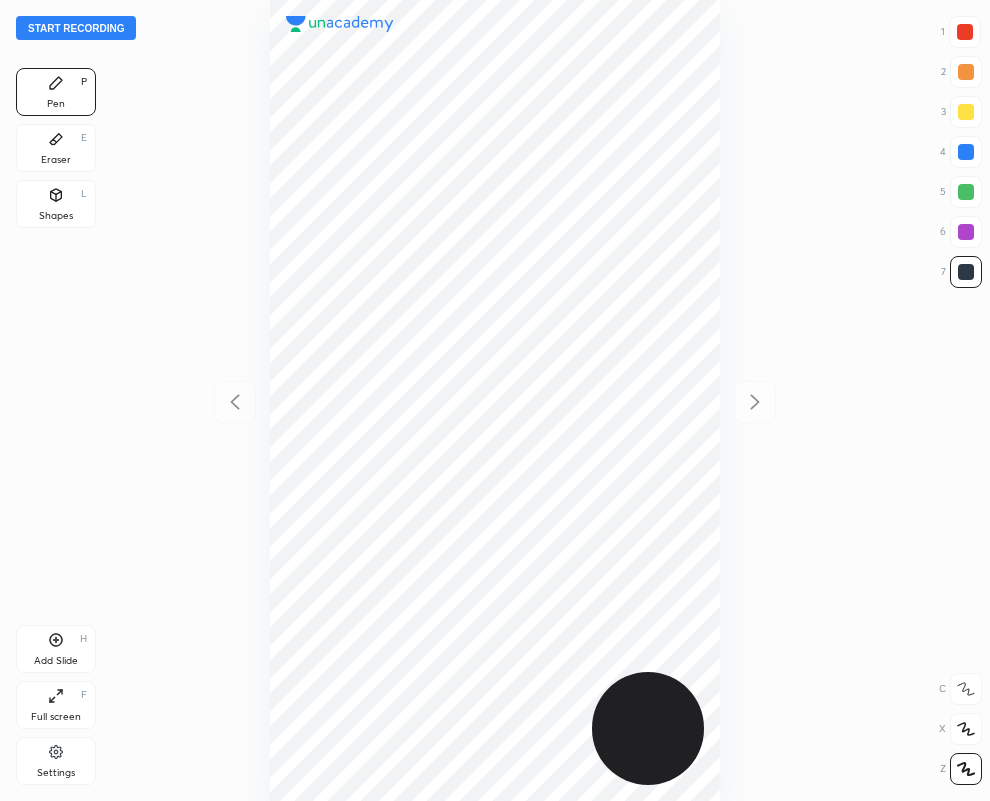click on "Eraser" at bounding box center (56, 160) 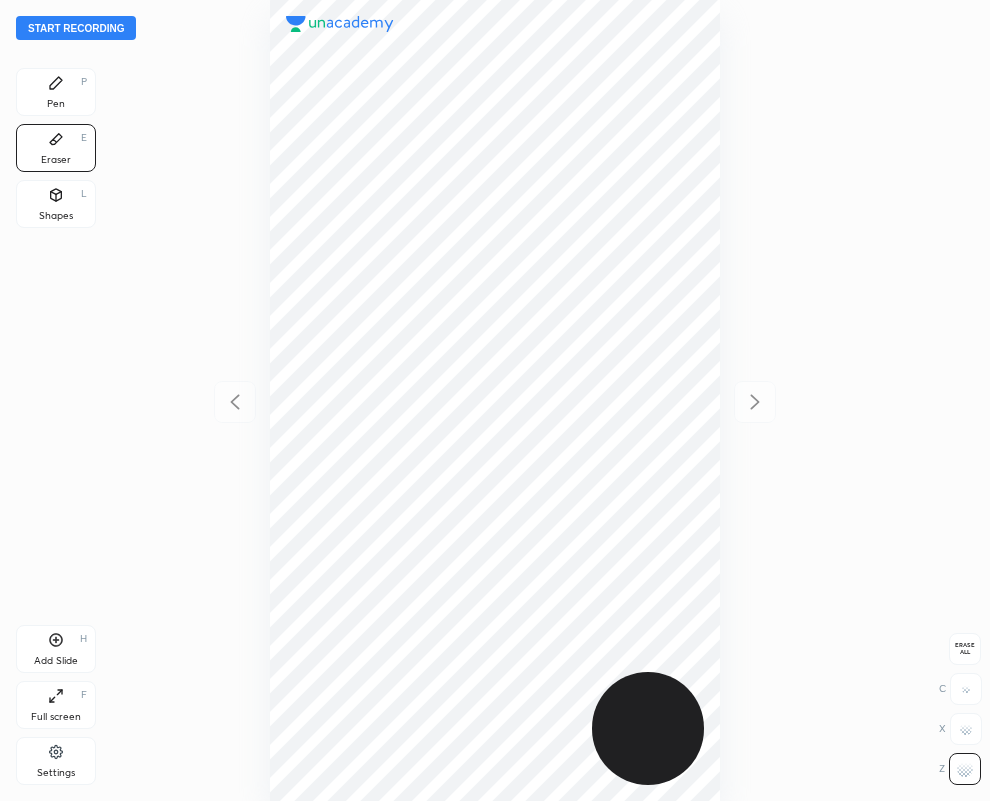 click 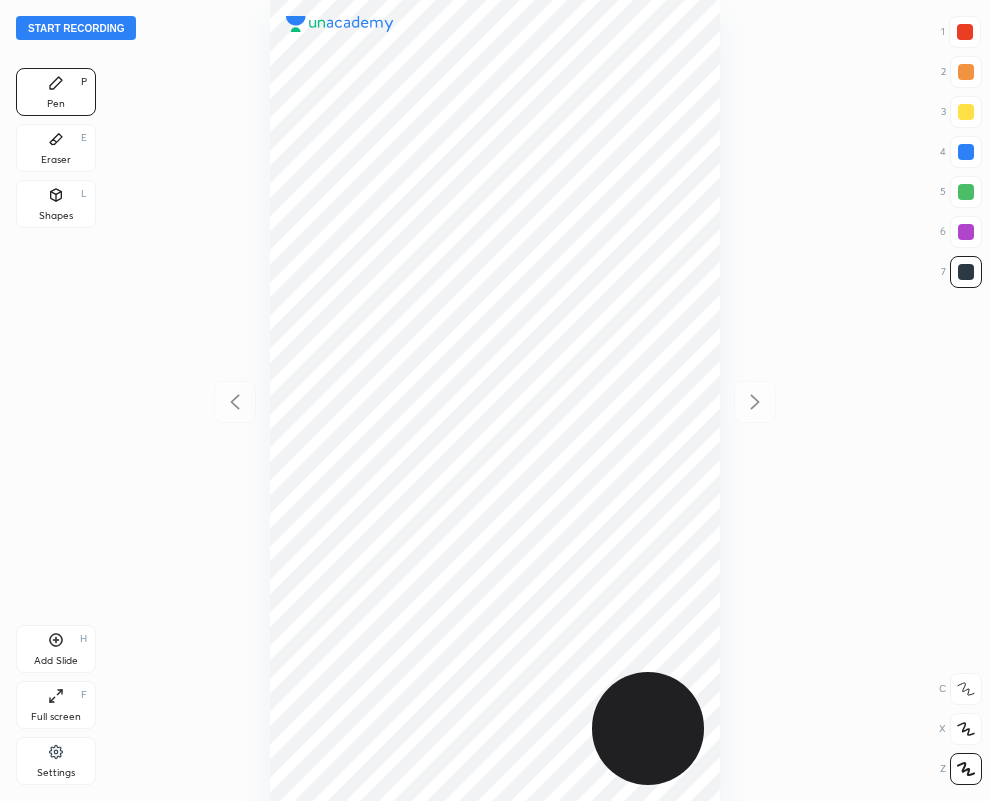 drag, startPoint x: 972, startPoint y: 147, endPoint x: 764, endPoint y: 258, distance: 235.76471 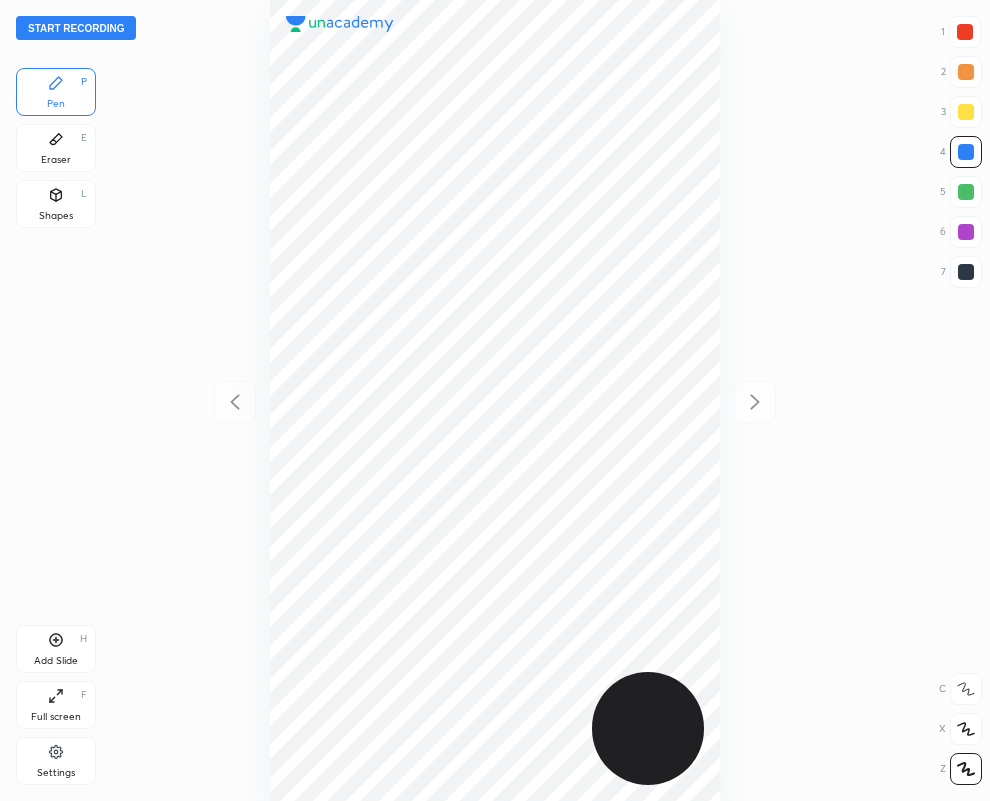 click at bounding box center (966, 272) 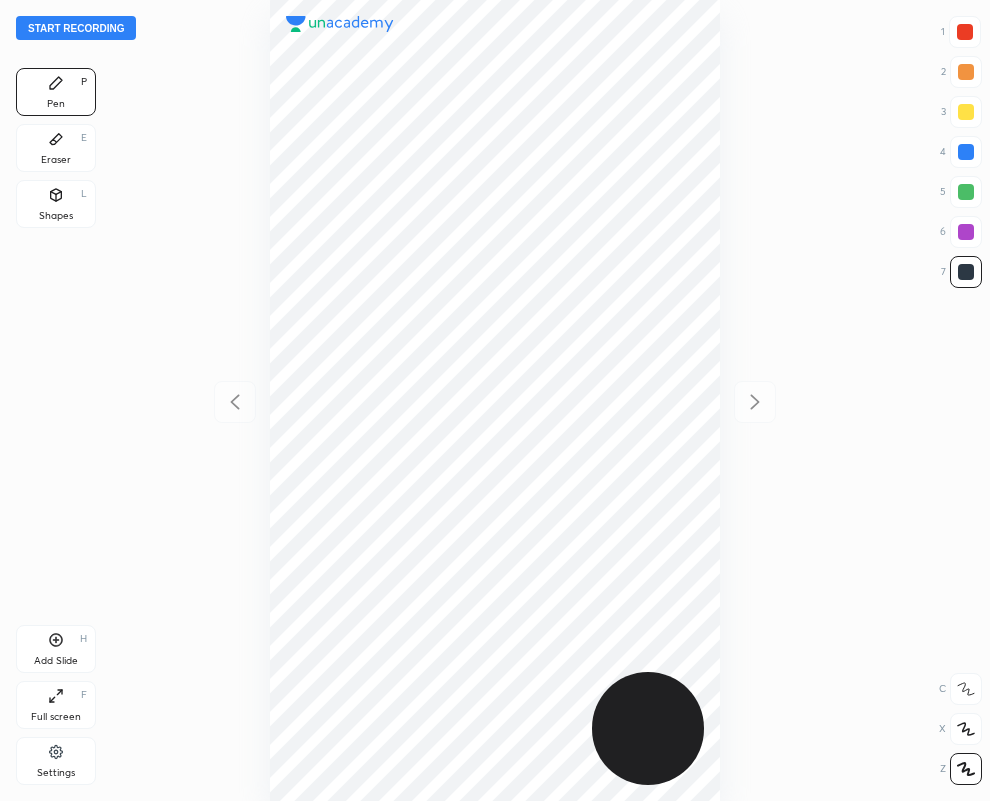 click at bounding box center [966, 152] 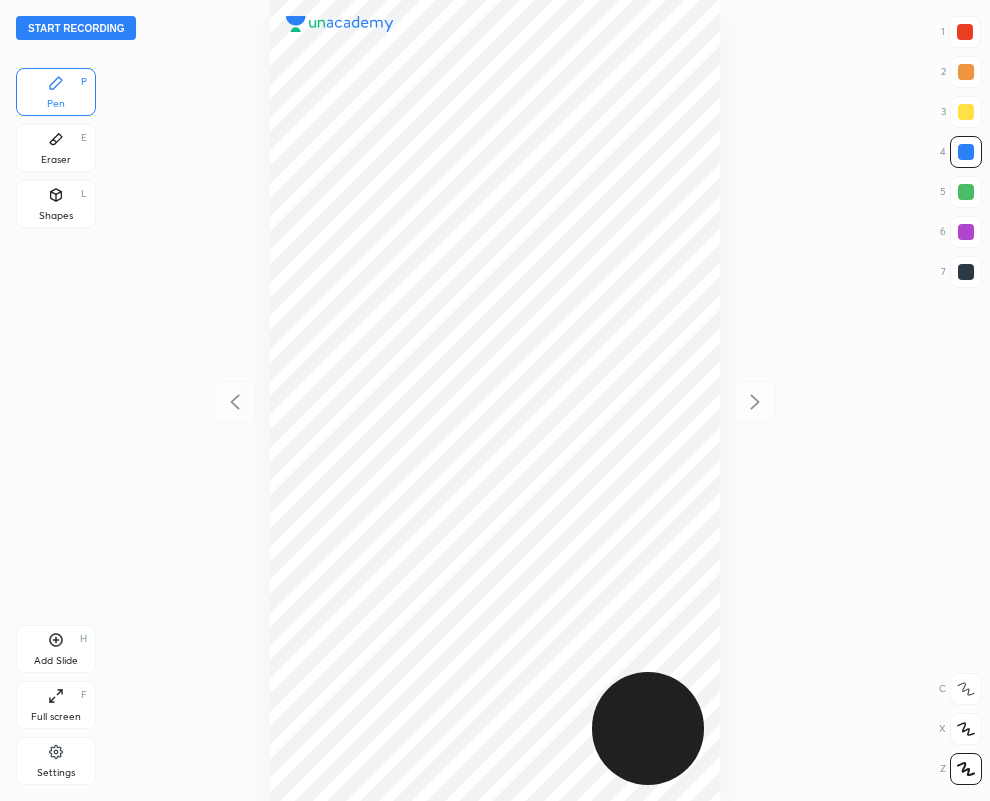click at bounding box center [966, 272] 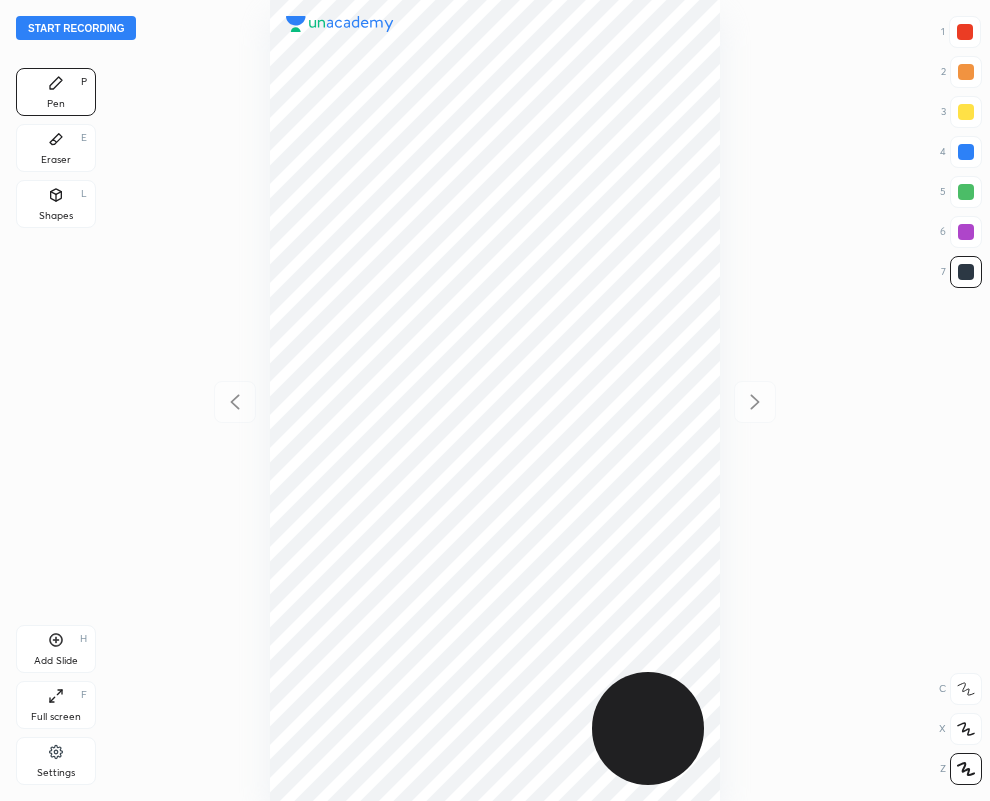 drag, startPoint x: 968, startPoint y: 35, endPoint x: 813, endPoint y: 131, distance: 182.32115 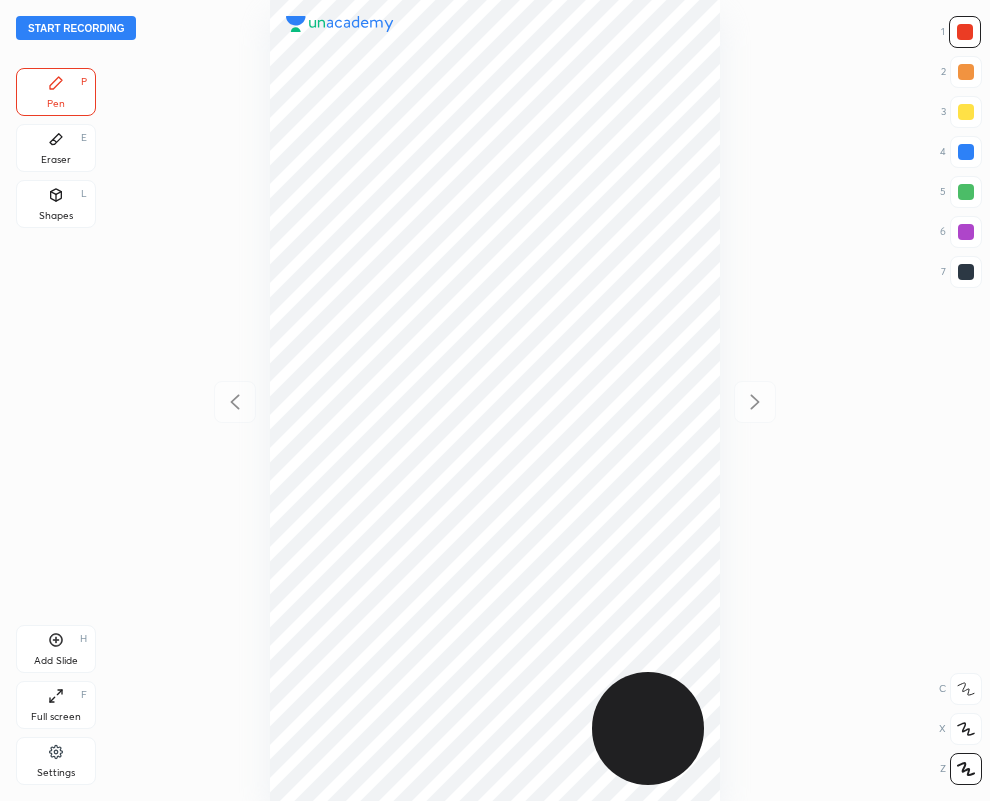 click at bounding box center [966, 232] 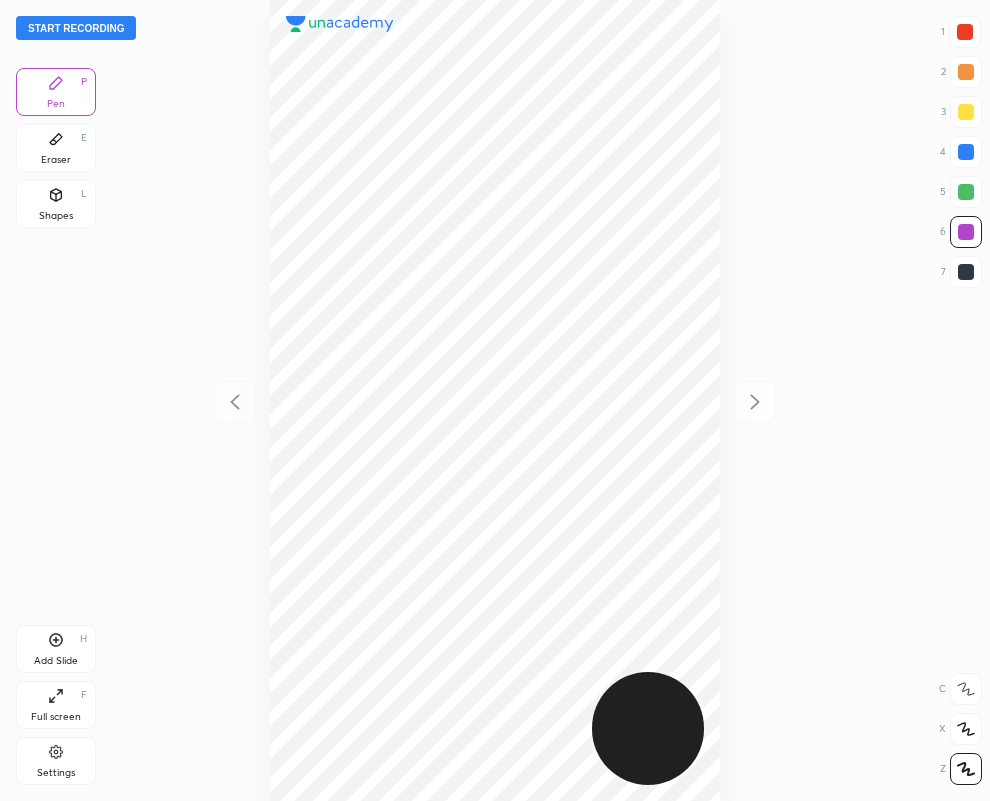 click on "Start recording" at bounding box center (76, 28) 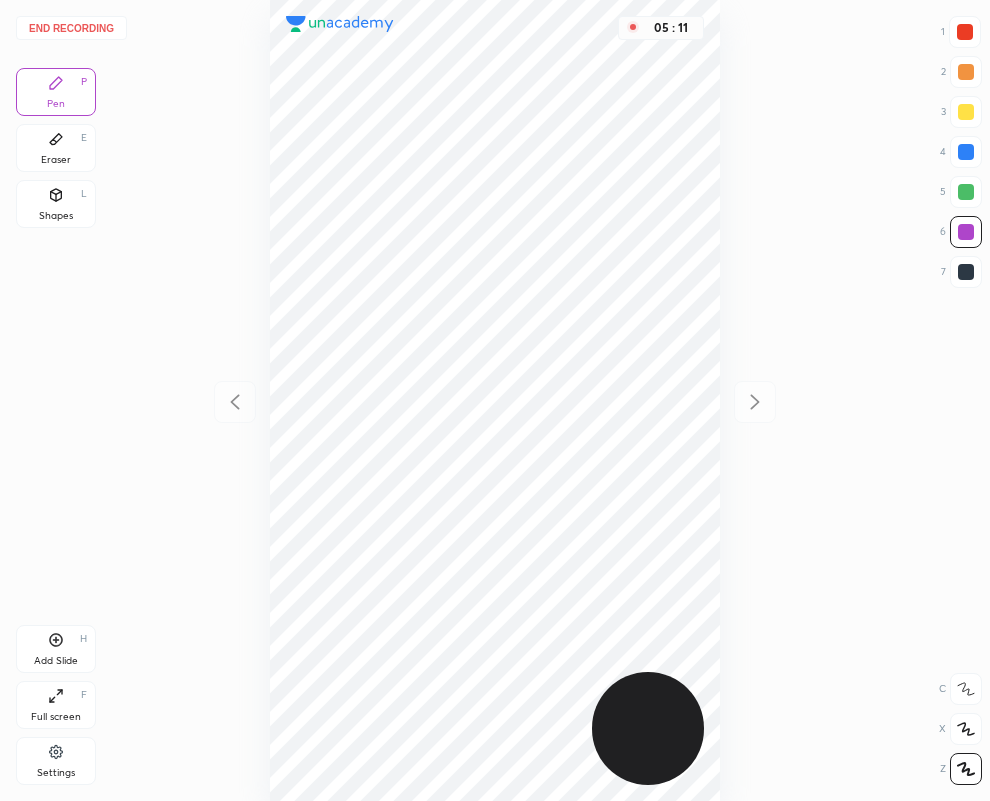 click on "Eraser E" at bounding box center [56, 148] 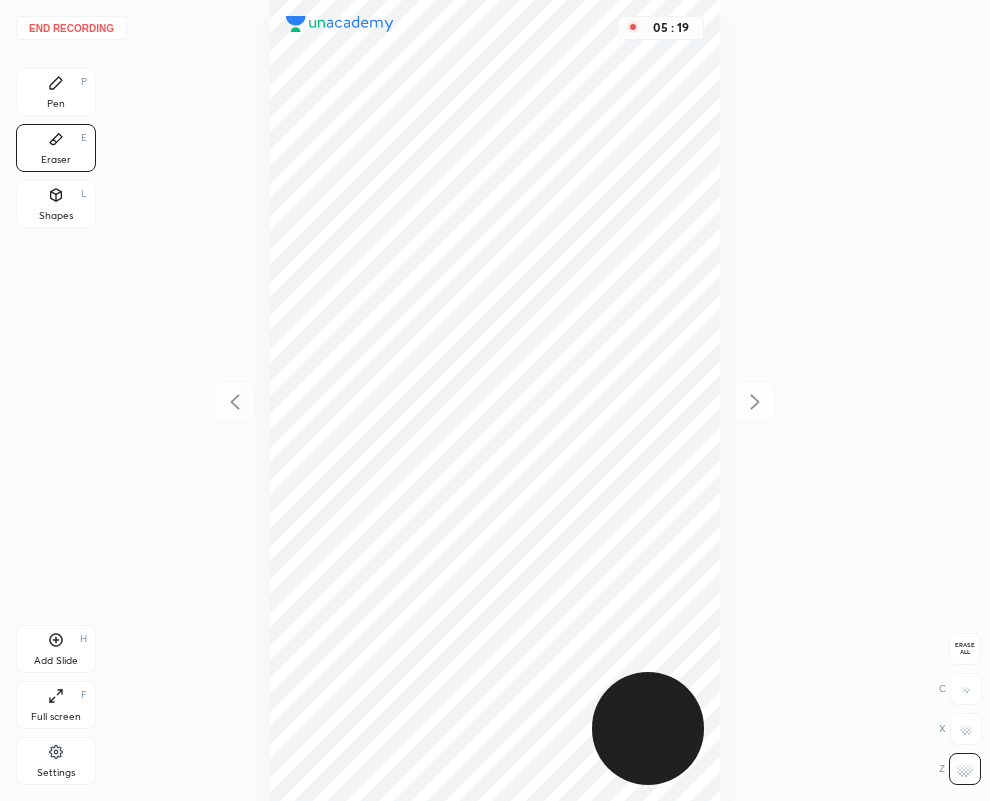 click on "End recording 1 2 3 4 5 6 7 R O A L C X Z   Erase all C X Z Pen P Eraser E Shapes L Add Slide H Full screen F Settings 05 : 19" at bounding box center [495, 0] 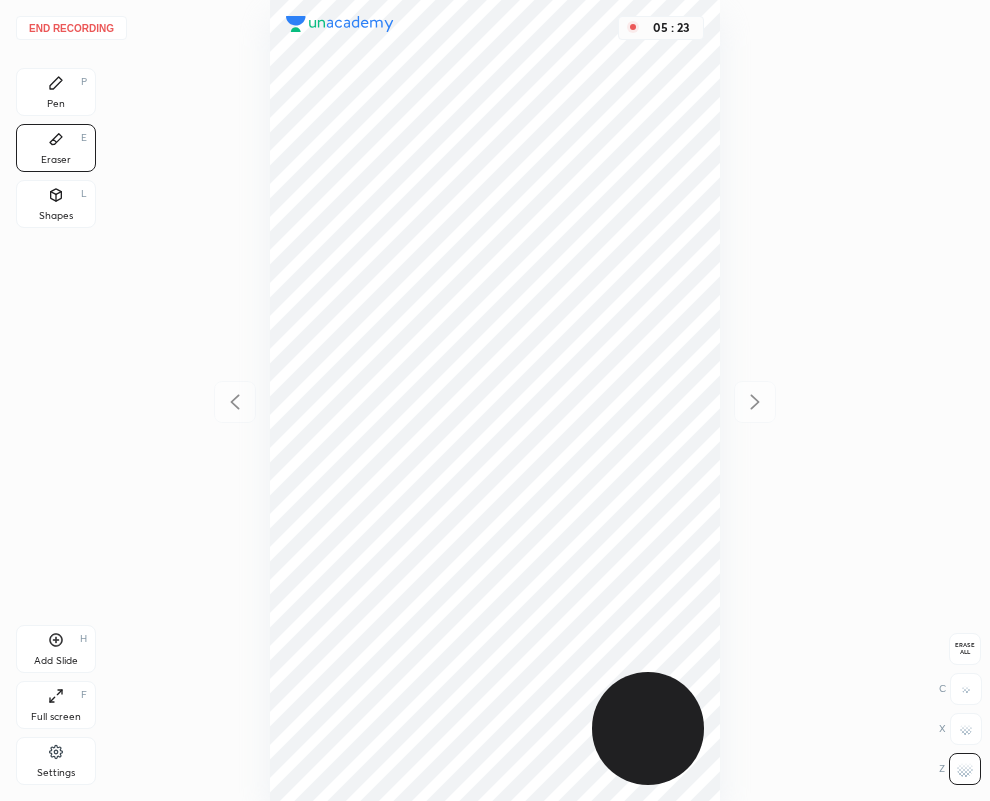click on "Pen P" at bounding box center [56, 92] 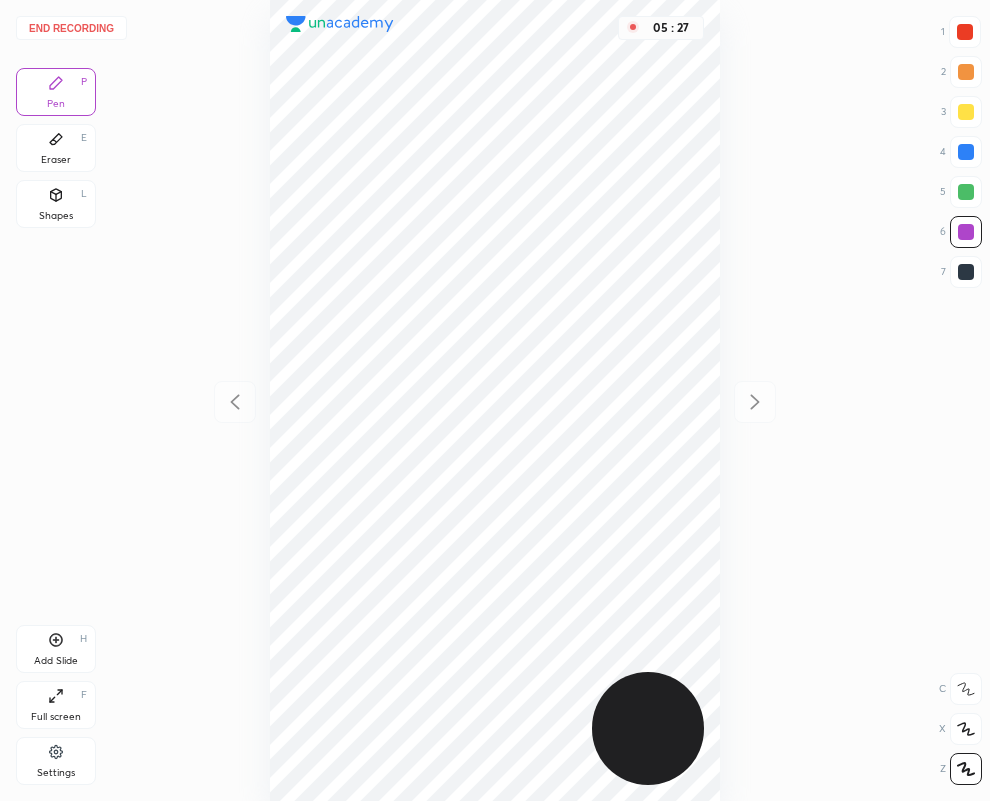 drag, startPoint x: 965, startPoint y: 273, endPoint x: 920, endPoint y: 240, distance: 55.803226 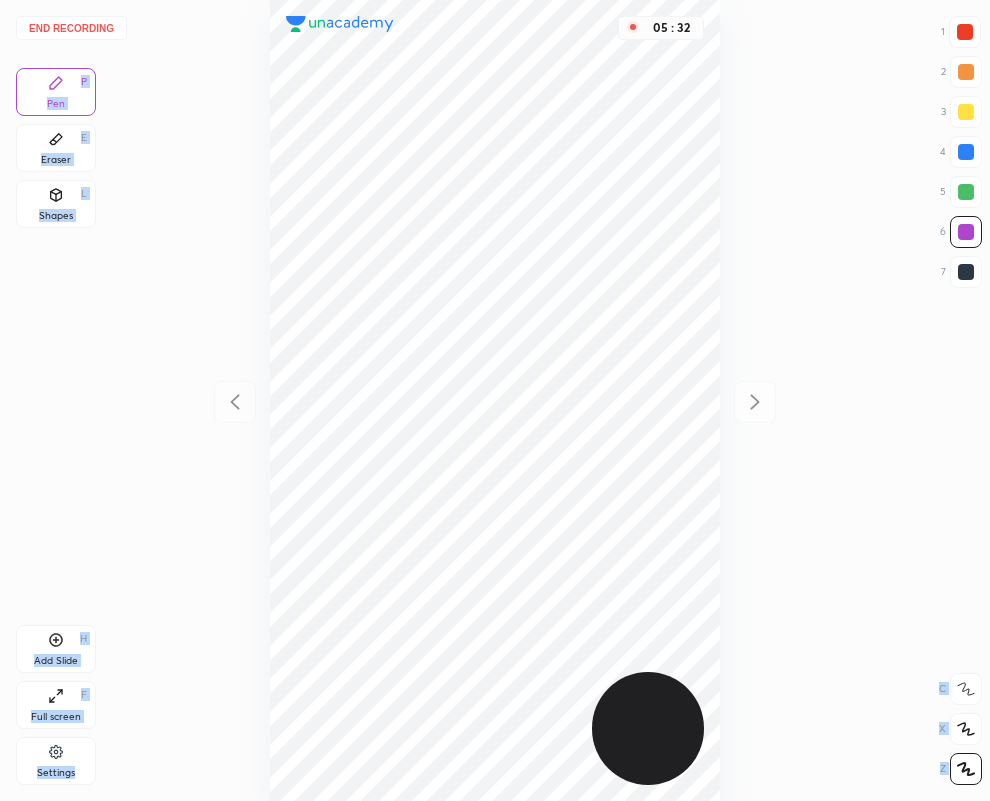 click on "05 : 32" at bounding box center [495, 400] 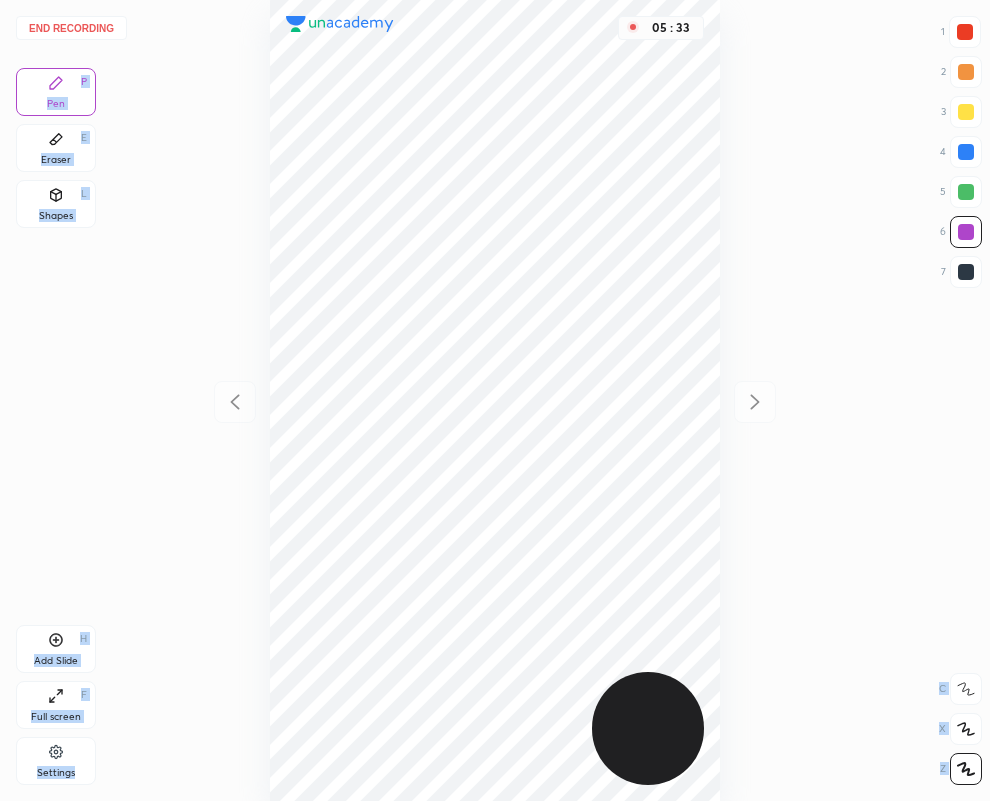 click on "05 : 33" at bounding box center (495, 400) 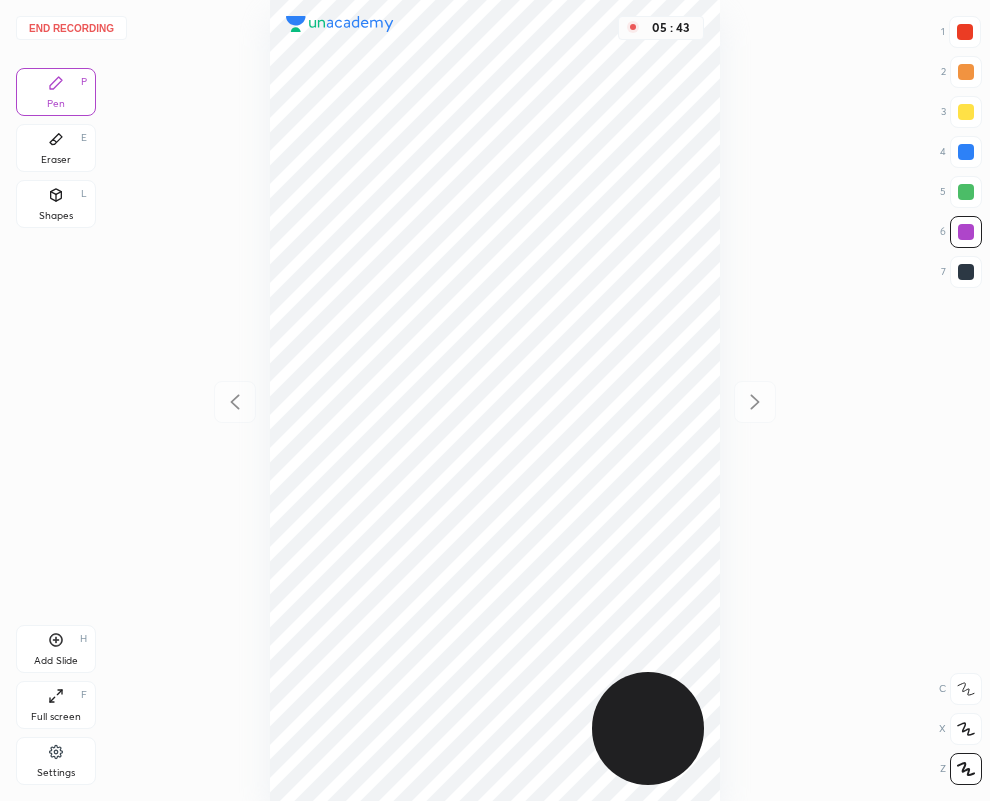 click on "Eraser E" at bounding box center (56, 148) 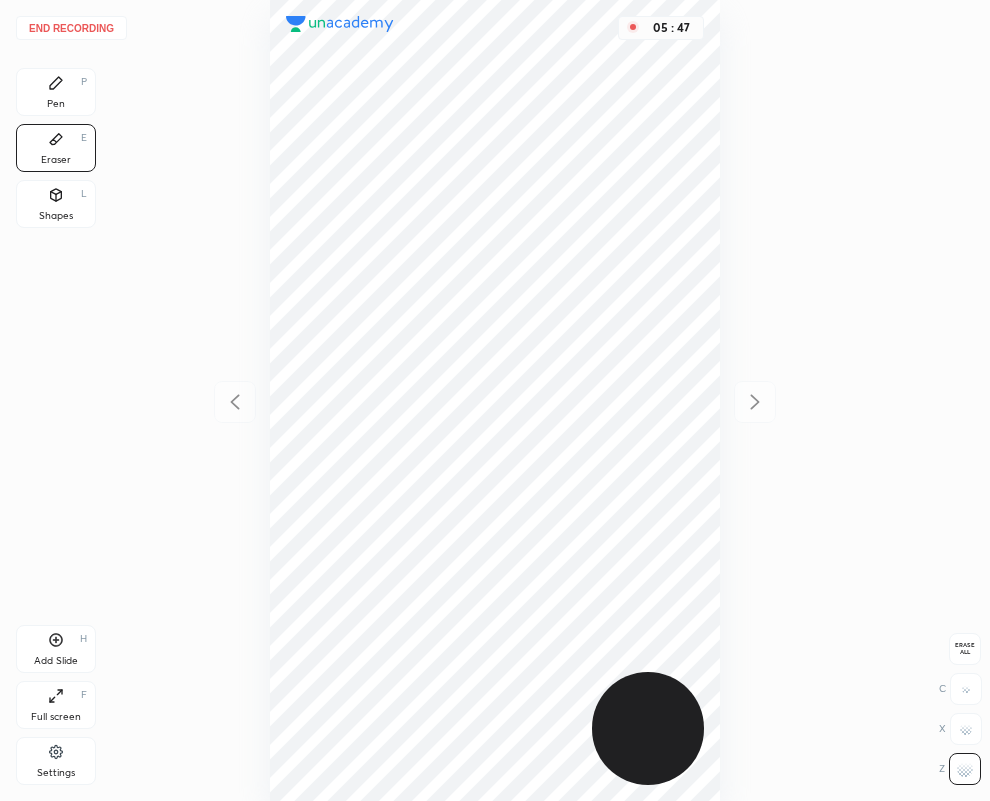 click on "Pen P" at bounding box center (56, 92) 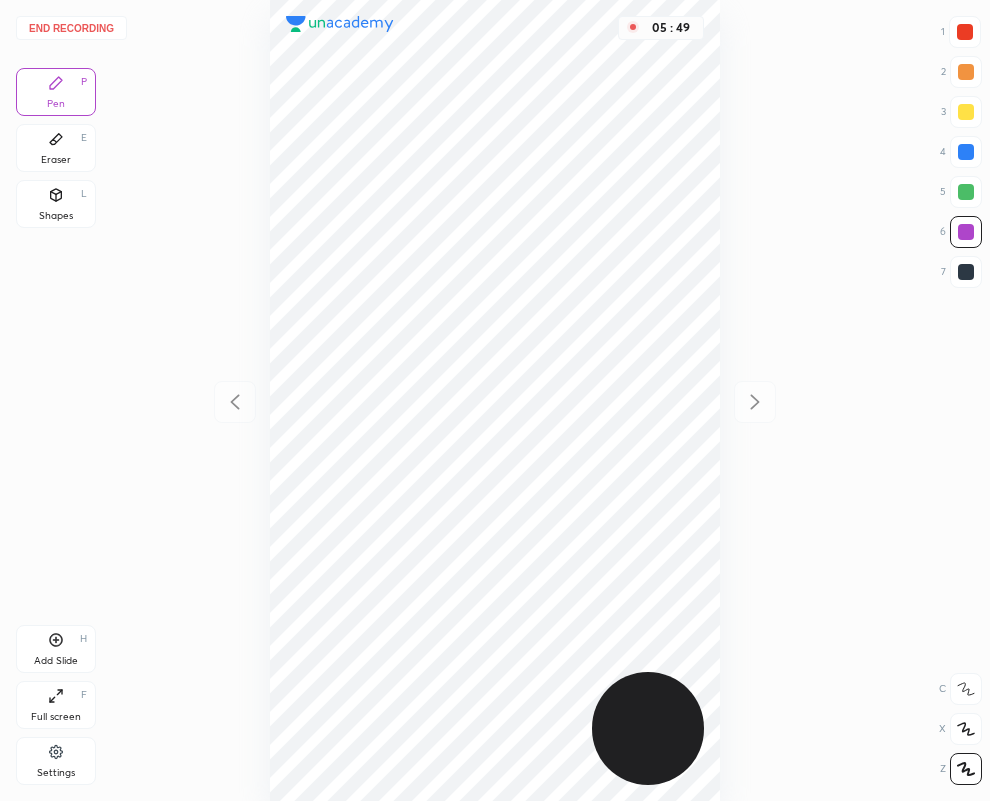 click at bounding box center [965, 32] 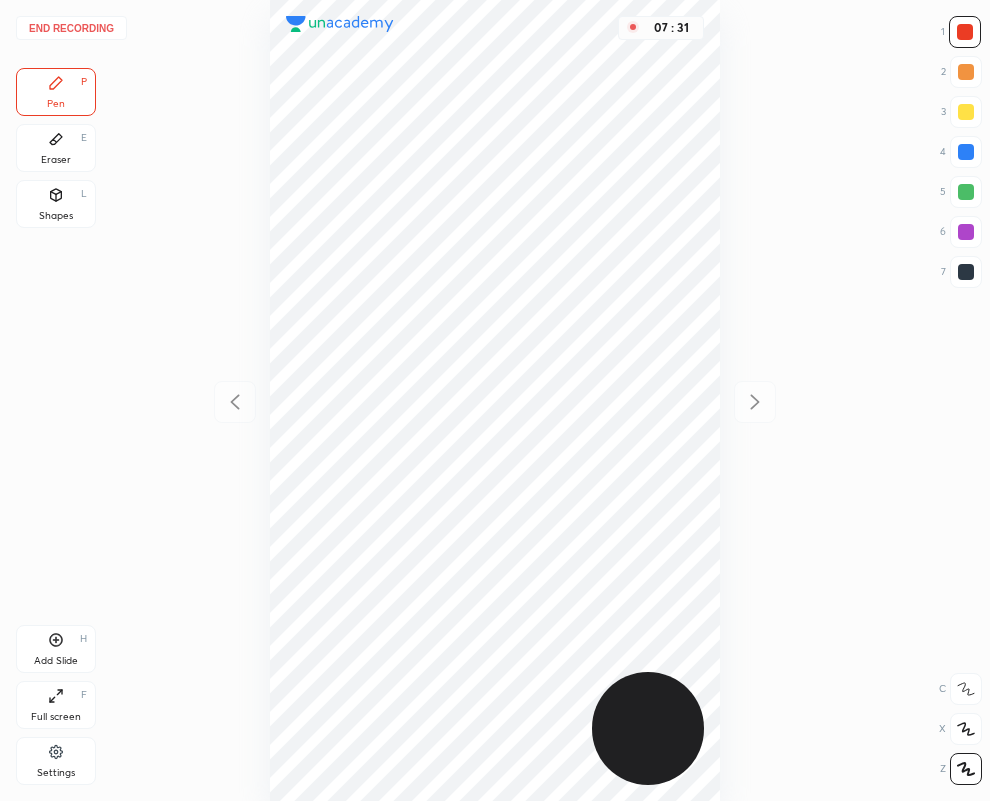 click on "End recording" at bounding box center [71, 28] 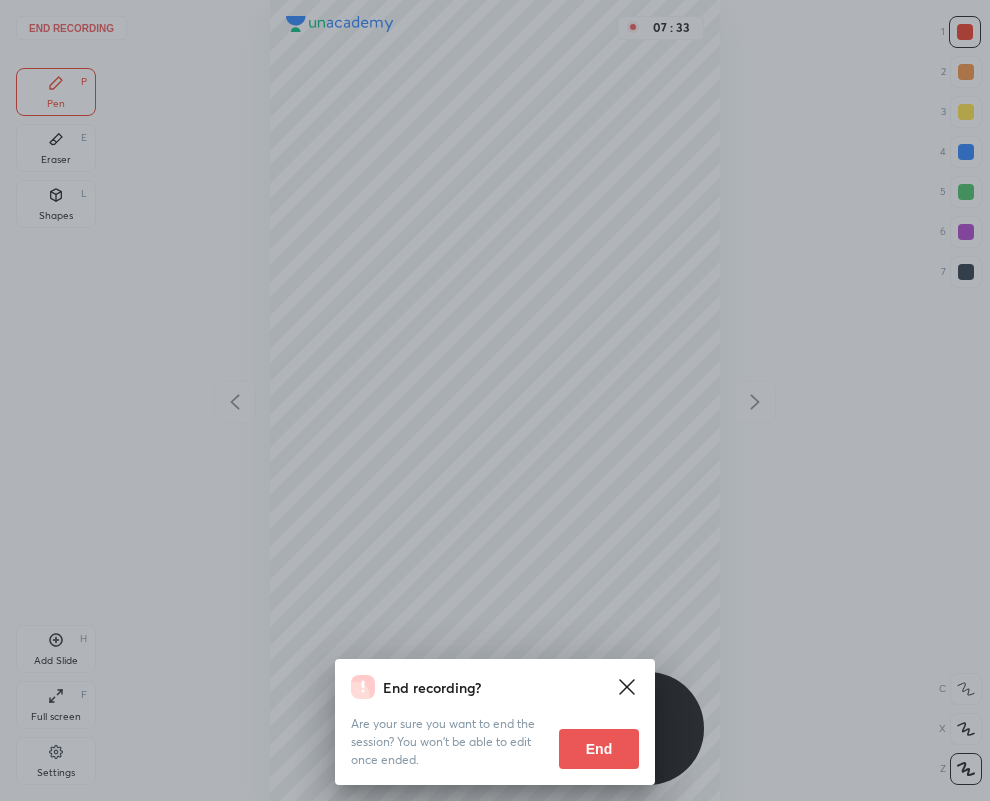 click on "End" at bounding box center [599, 749] 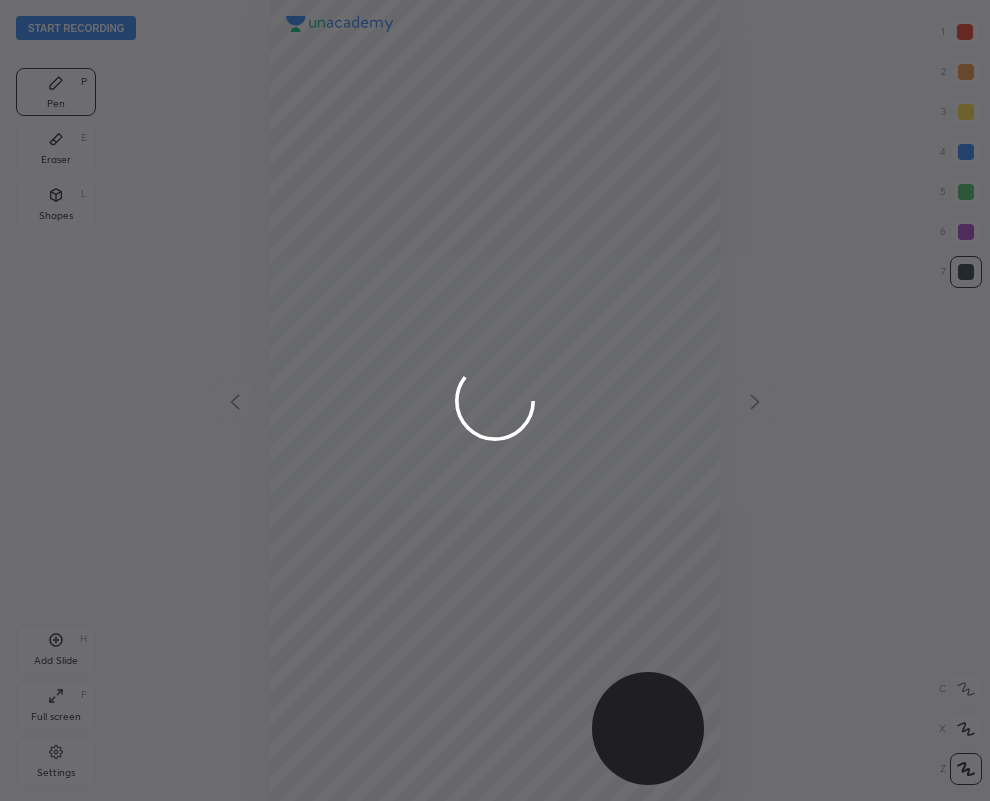 scroll, scrollTop: 99198, scrollLeft: 99330, axis: both 